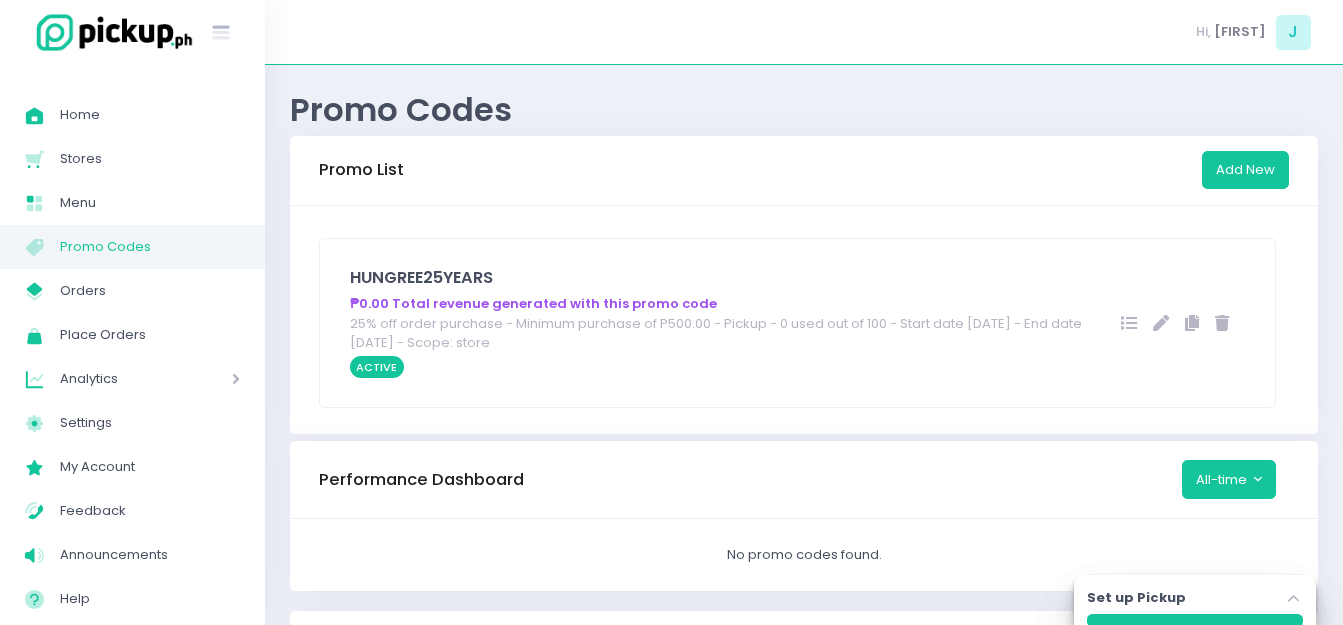 scroll, scrollTop: 0, scrollLeft: 0, axis: both 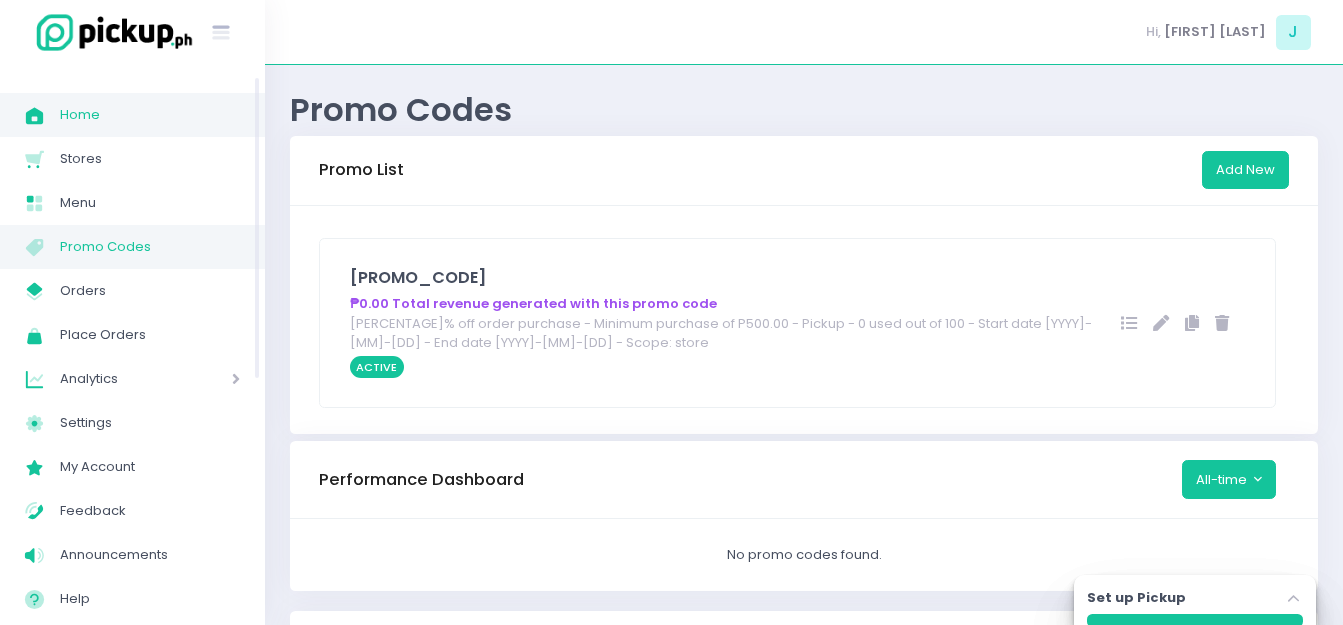 click on "Home" at bounding box center (150, 115) 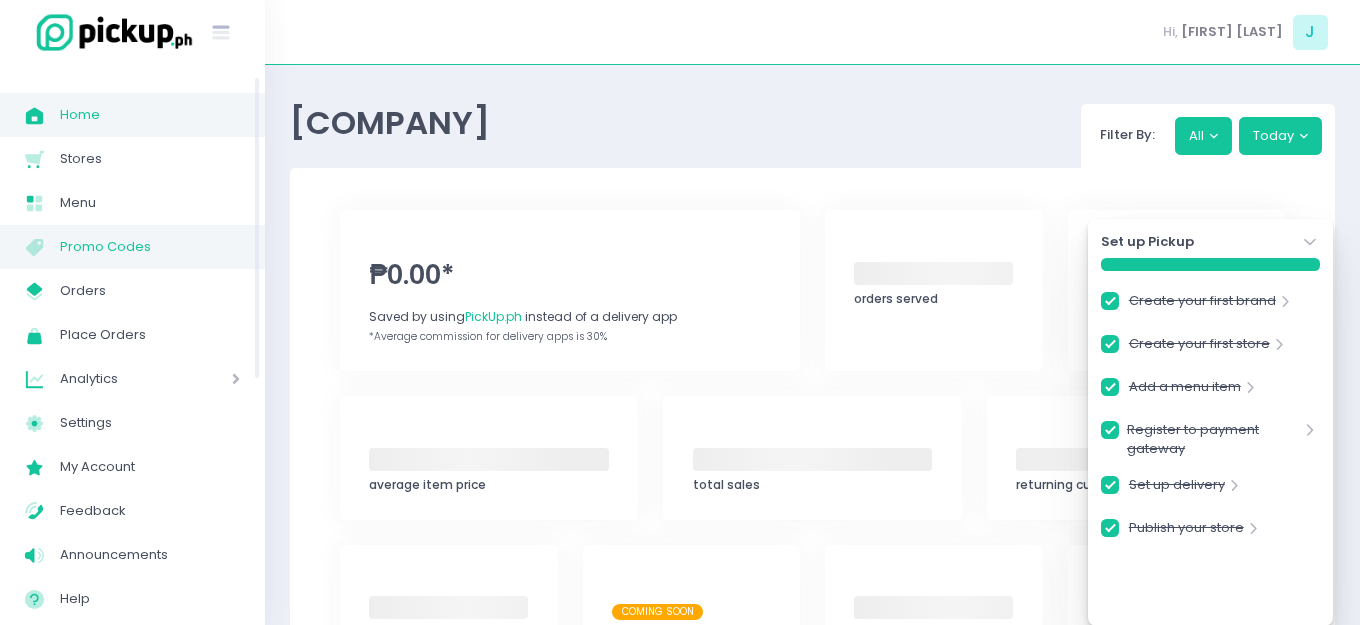 checkbox on "true" 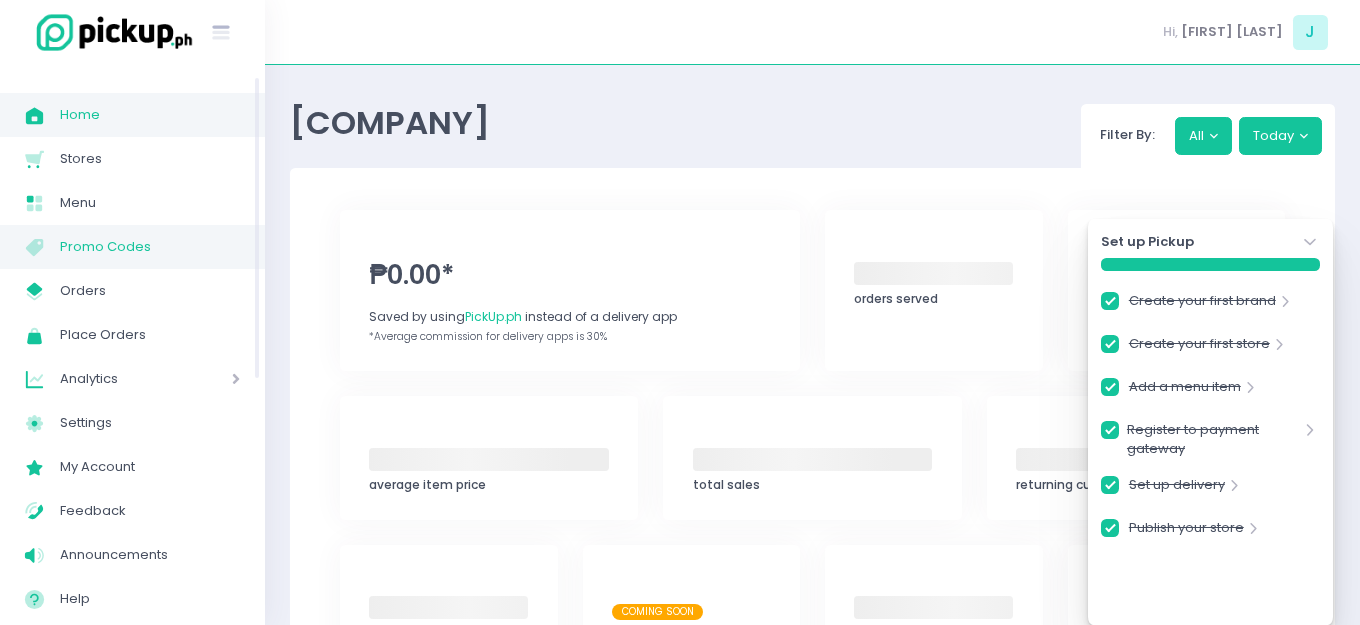 checkbox on "true" 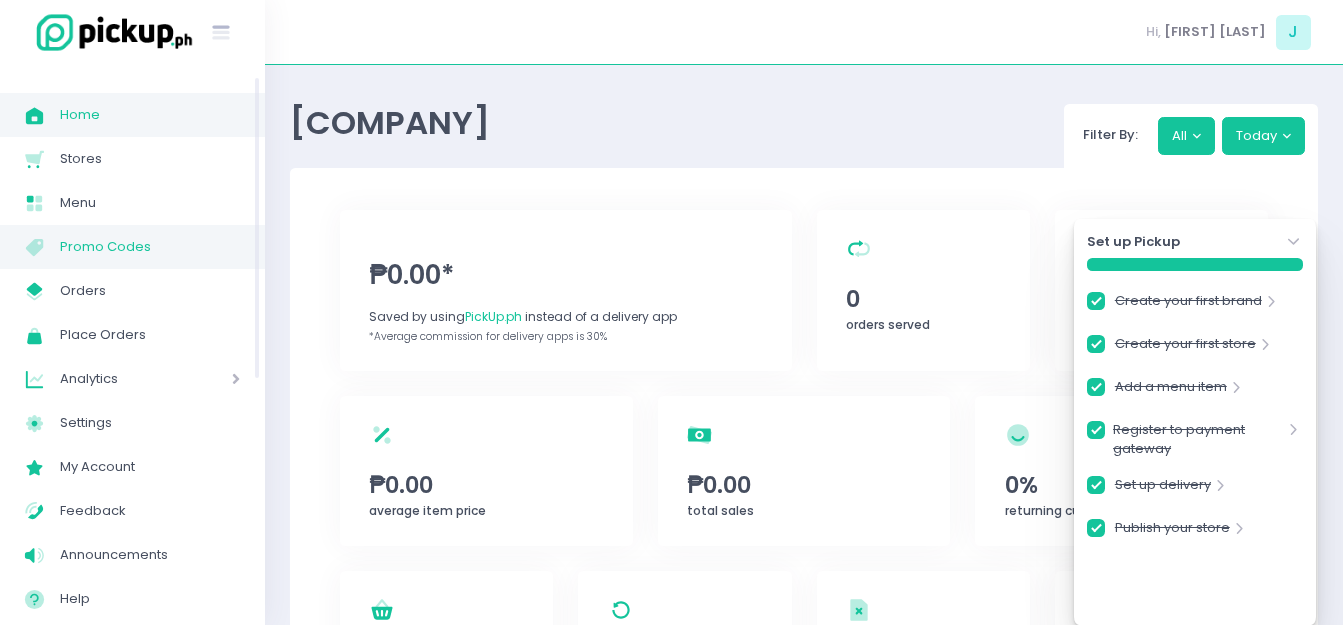 click on "Promo Codes" at bounding box center [150, 247] 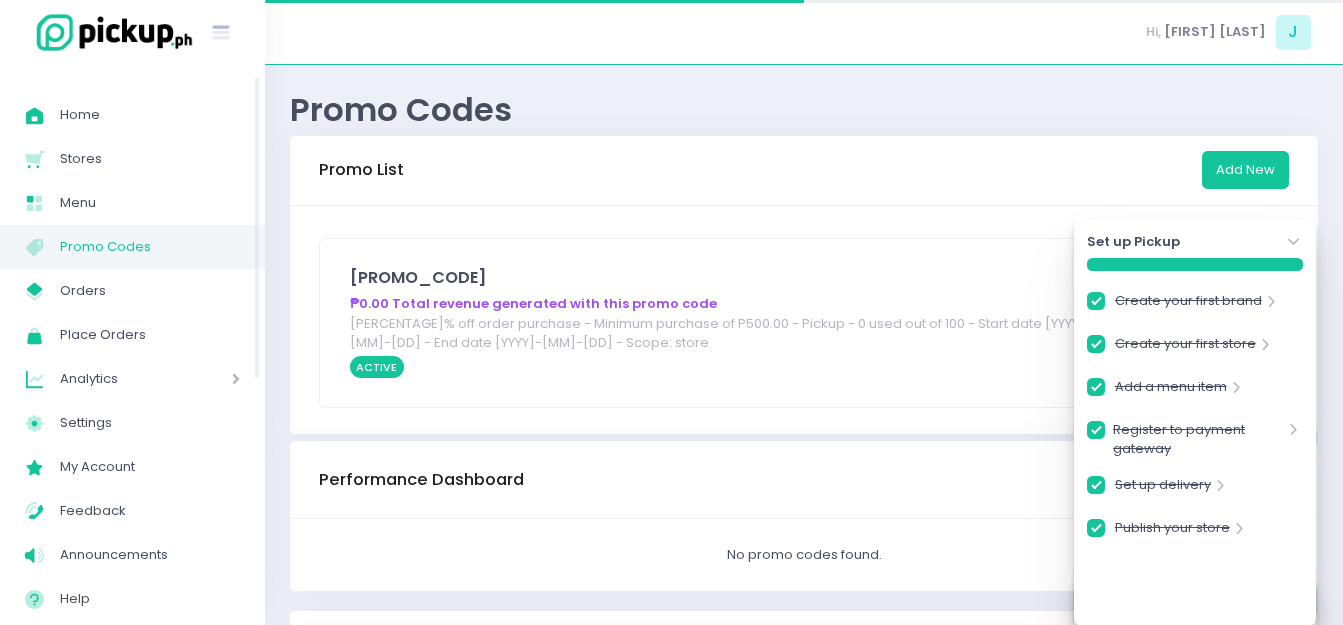 checkbox on "true" 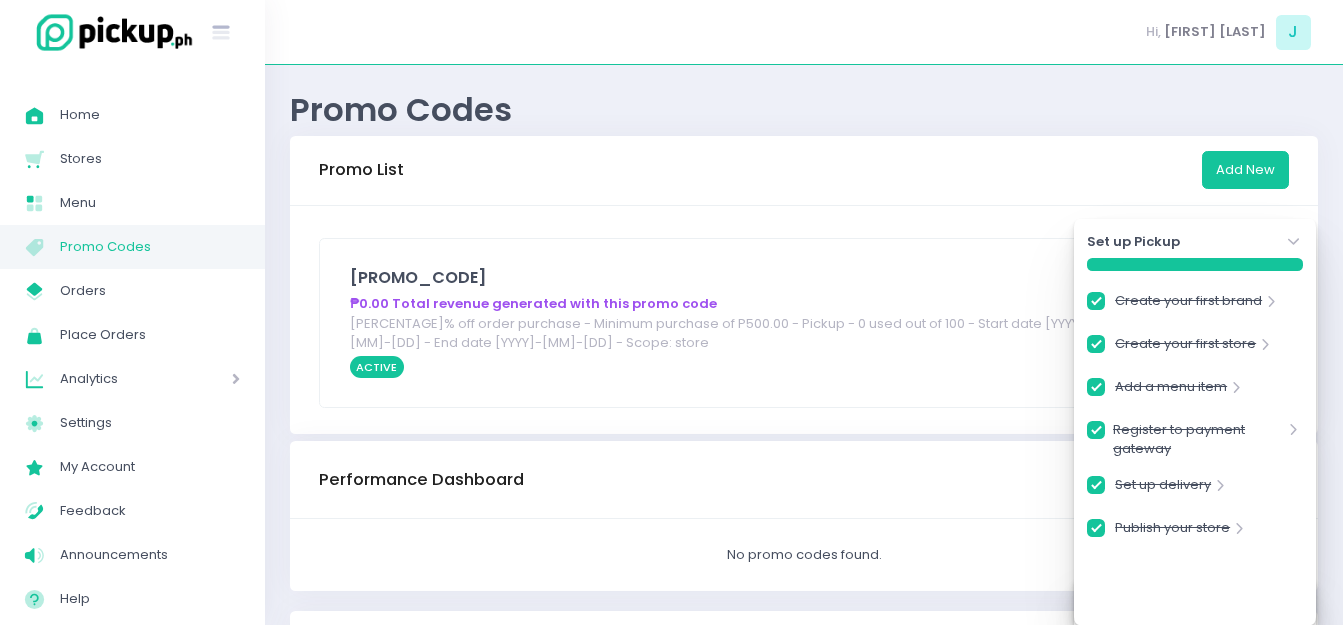 click on "Stockholm-icons / Navigation / Angle-down Created with Sketch." 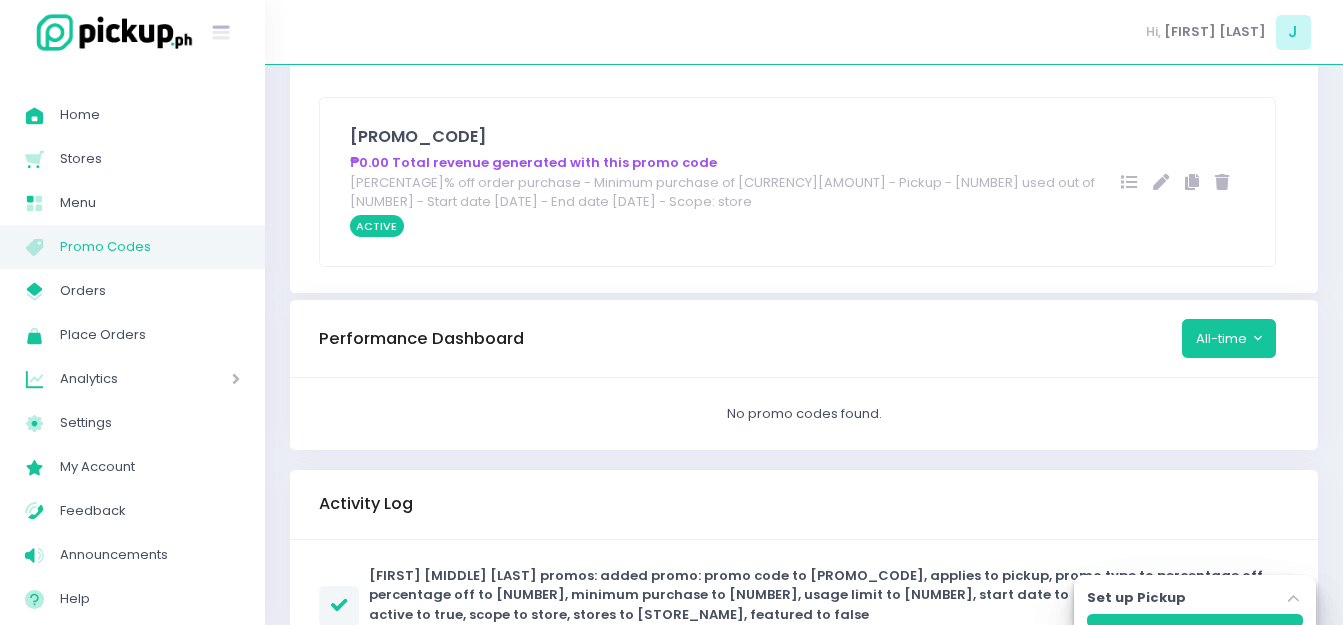 scroll, scrollTop: 603, scrollLeft: 0, axis: vertical 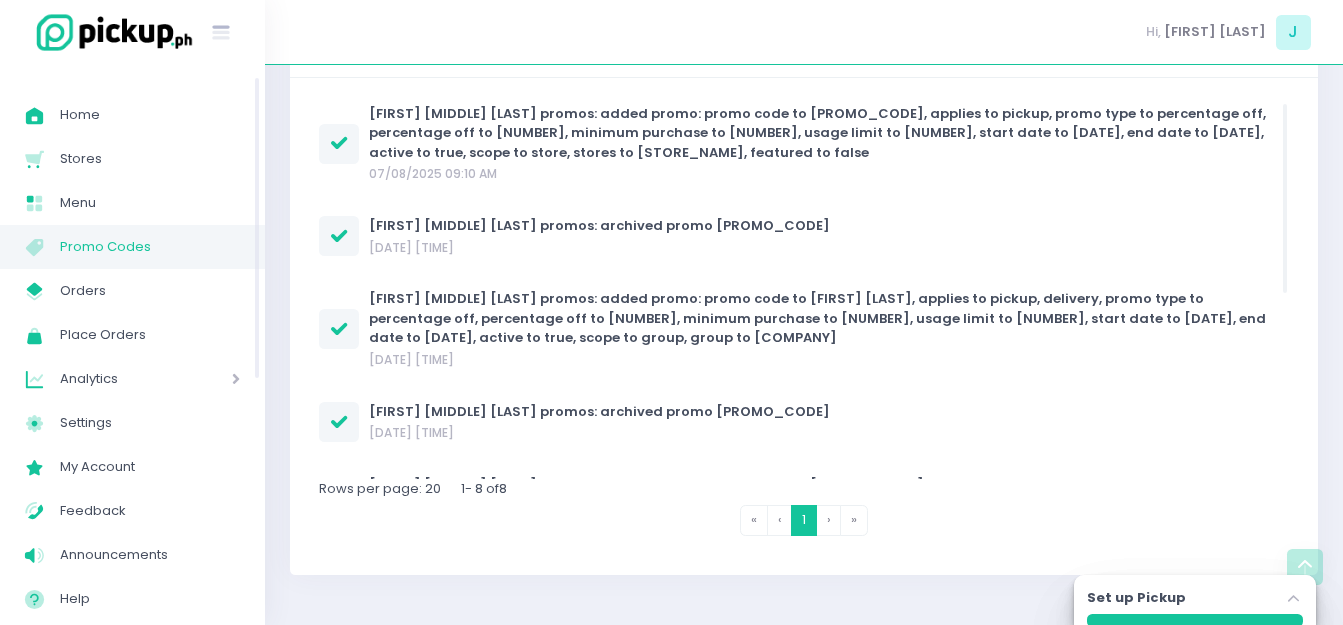 click on "Home Created with Sketch. Home Stores Created with Sketch. Stores Menu Created with Sketch. Menu Menu Created with Sketch. Promo Codes My Store Created with Sketch. Orders Place Orders Created with Sketch. Place Orders Analytics Created with Sketch. Analytics Settings Created with Sketch. Settings My Account Created with Sketch. My Account Feedback Created with Sketch. Feedback Announcements Created with Sketch. Announcements  Help Created with Sketch. Help" at bounding box center (132, 357) 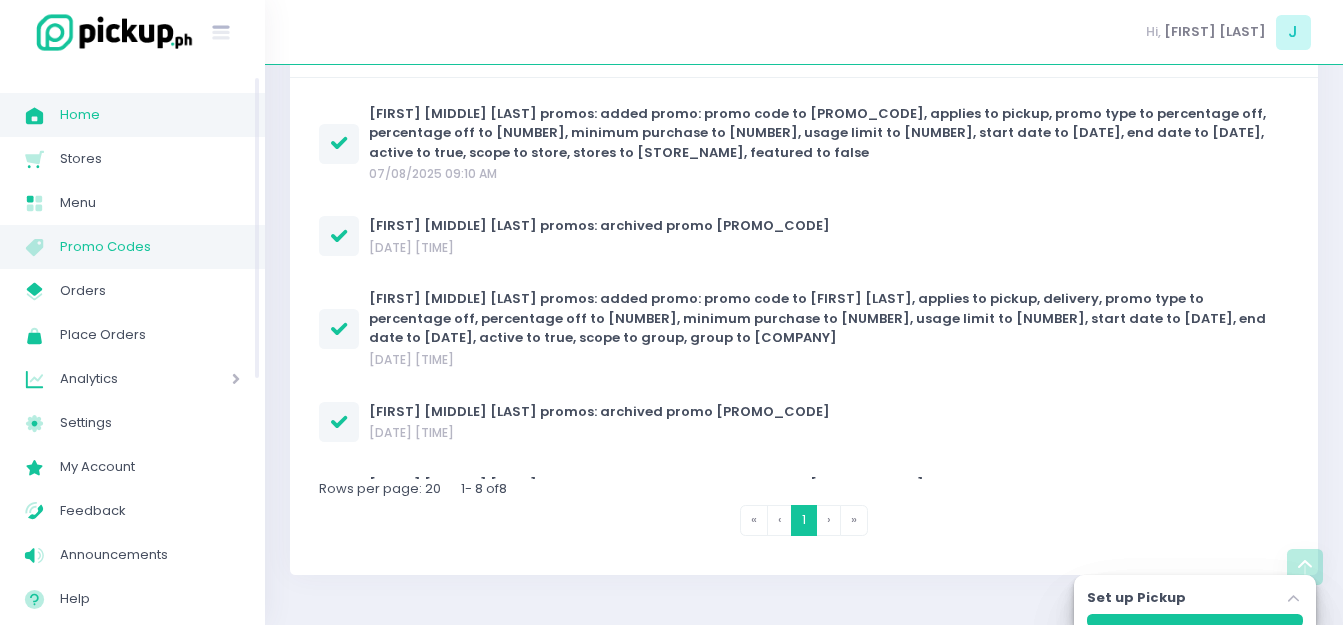 click on "Home Created with Sketch. Home" at bounding box center [132, 115] 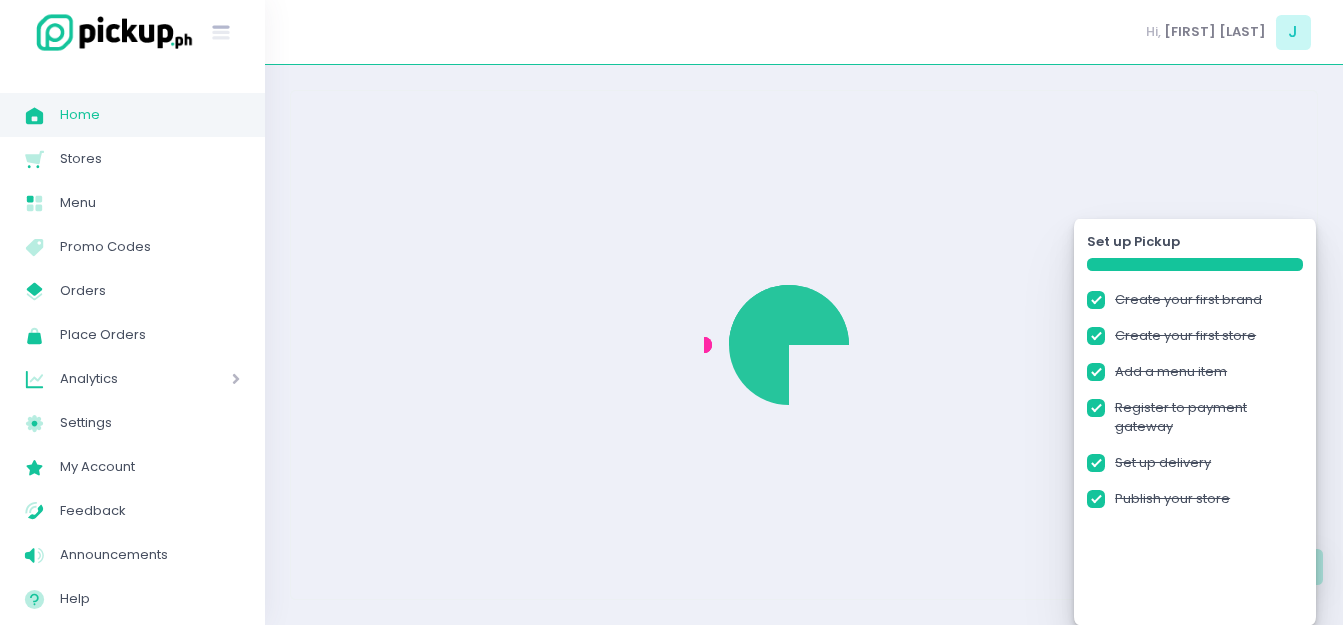 scroll, scrollTop: 0, scrollLeft: 0, axis: both 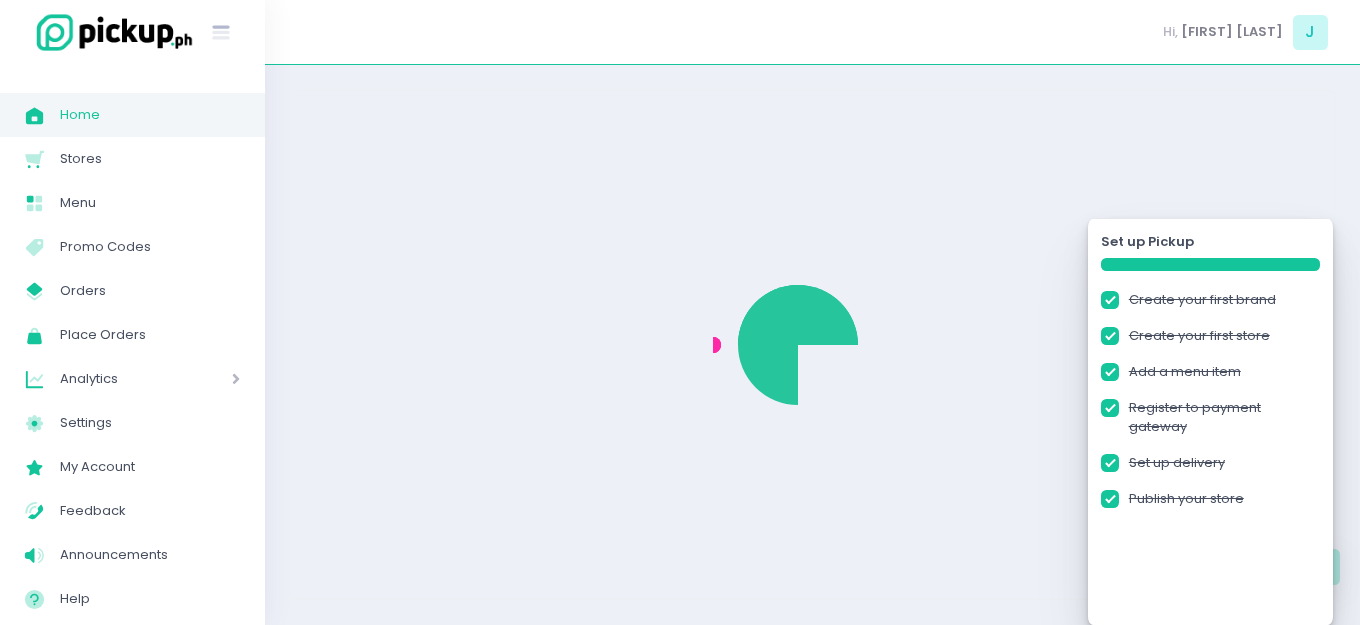 checkbox on "true" 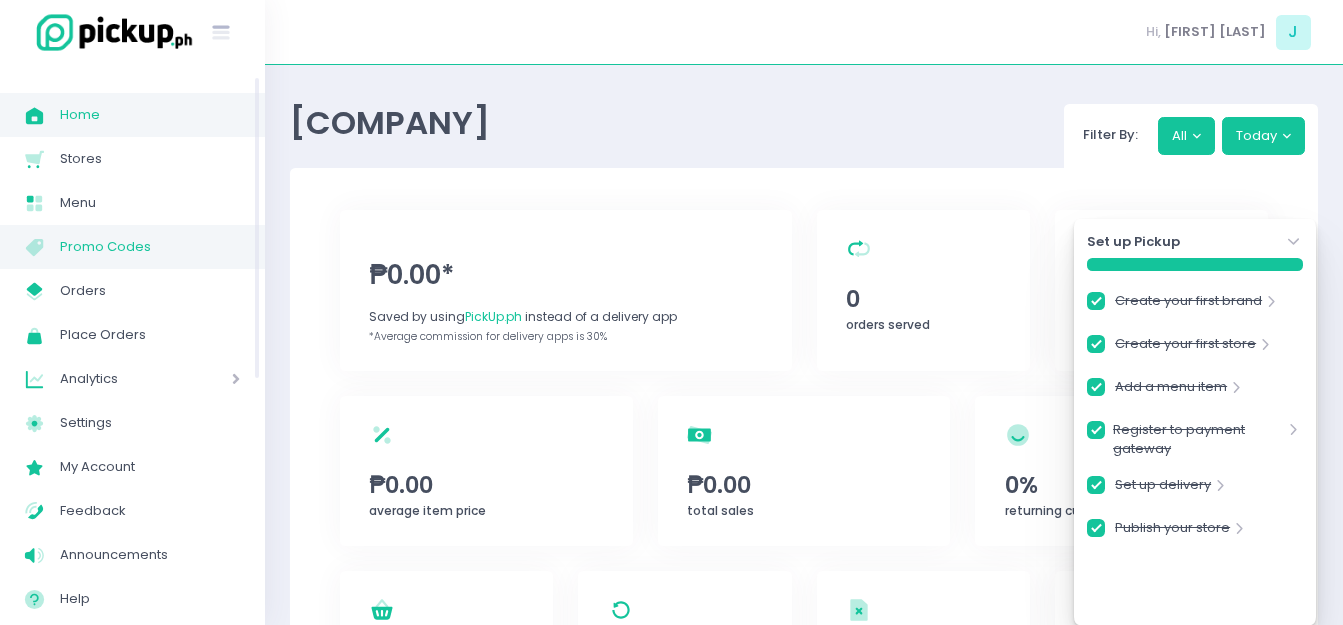 click on "Promo Codes" at bounding box center [150, 247] 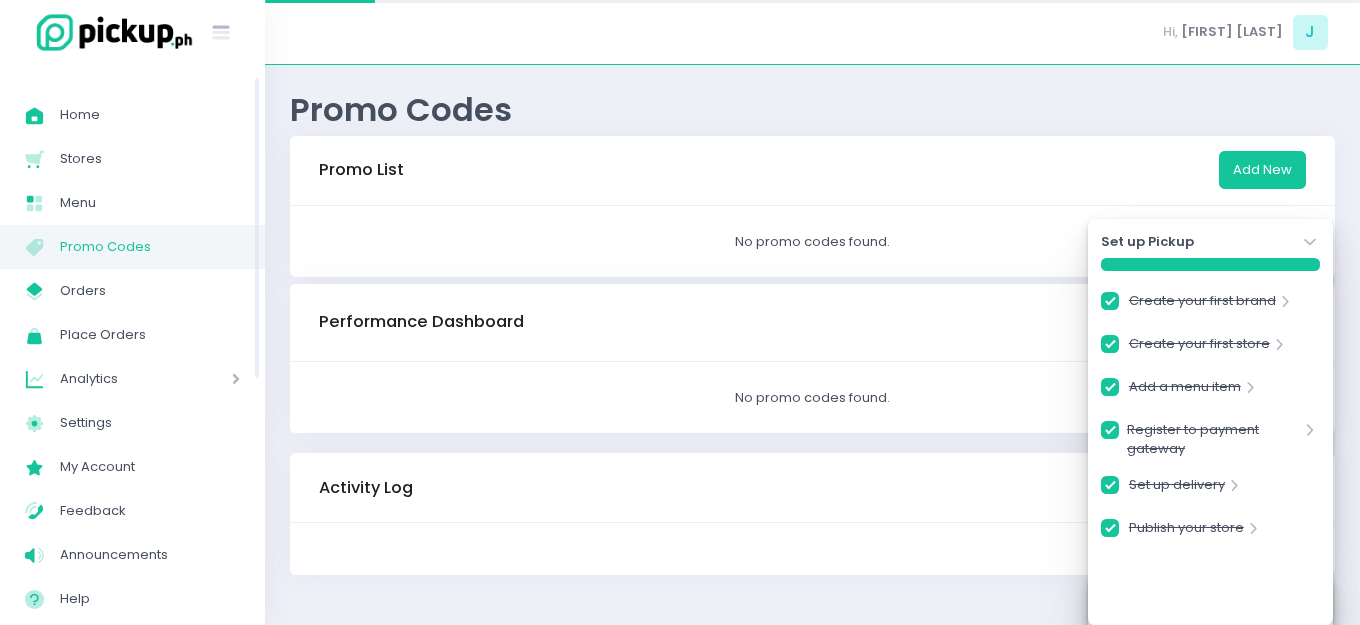 checkbox on "true" 